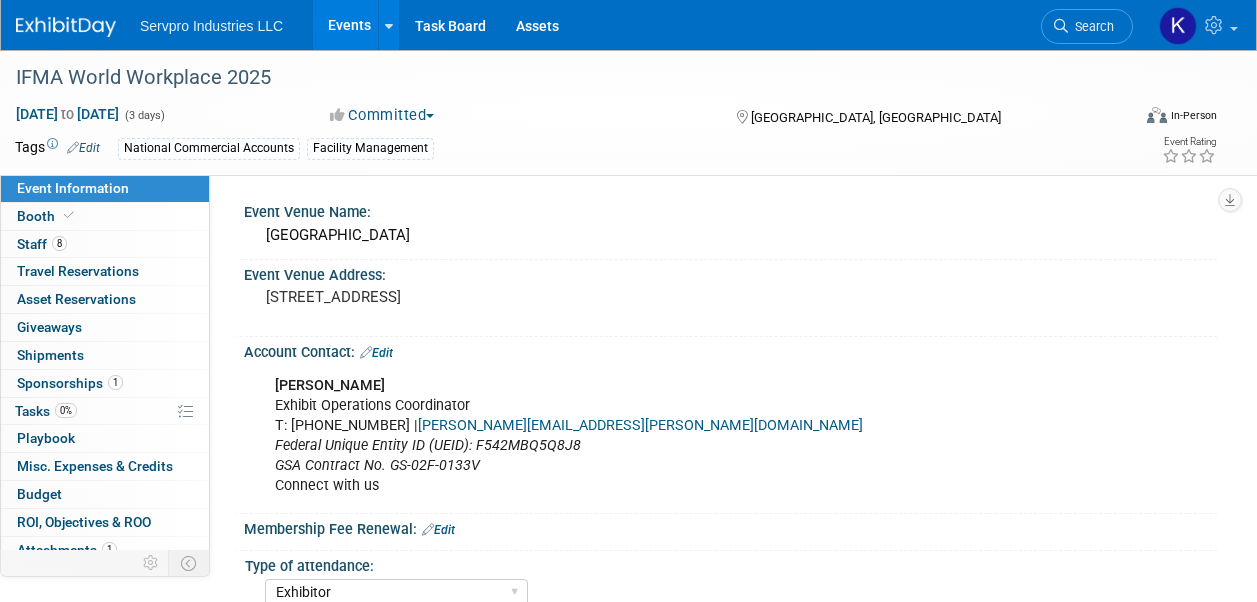 select on "Exhibitor" 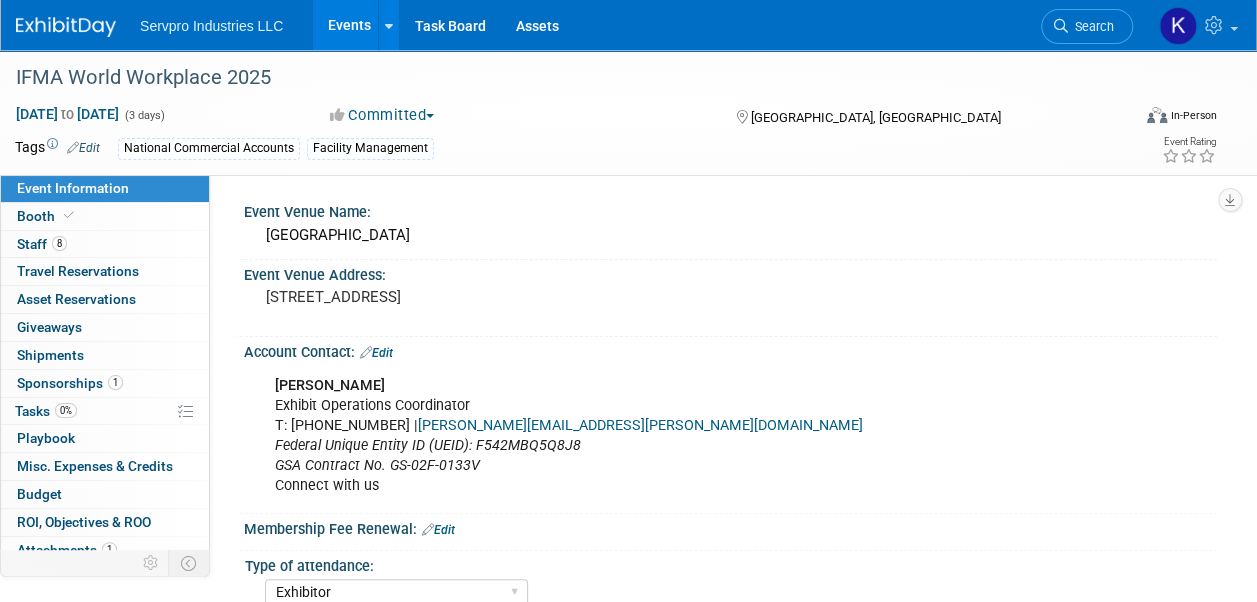 scroll, scrollTop: 0, scrollLeft: 0, axis: both 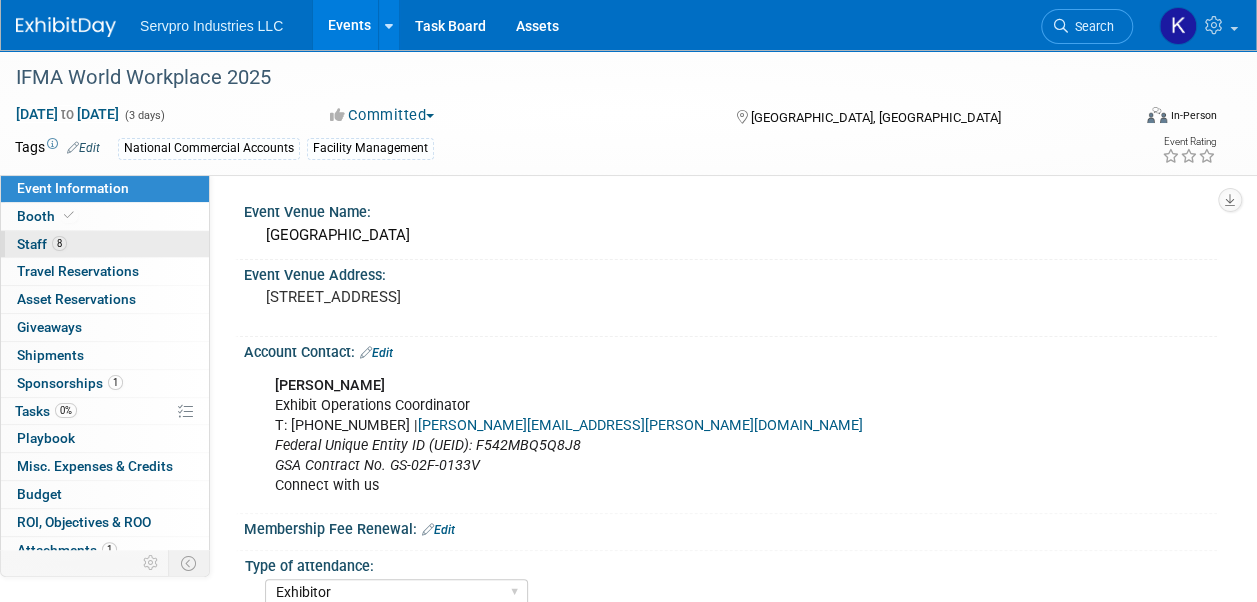 click on "Staff 8" at bounding box center [42, 244] 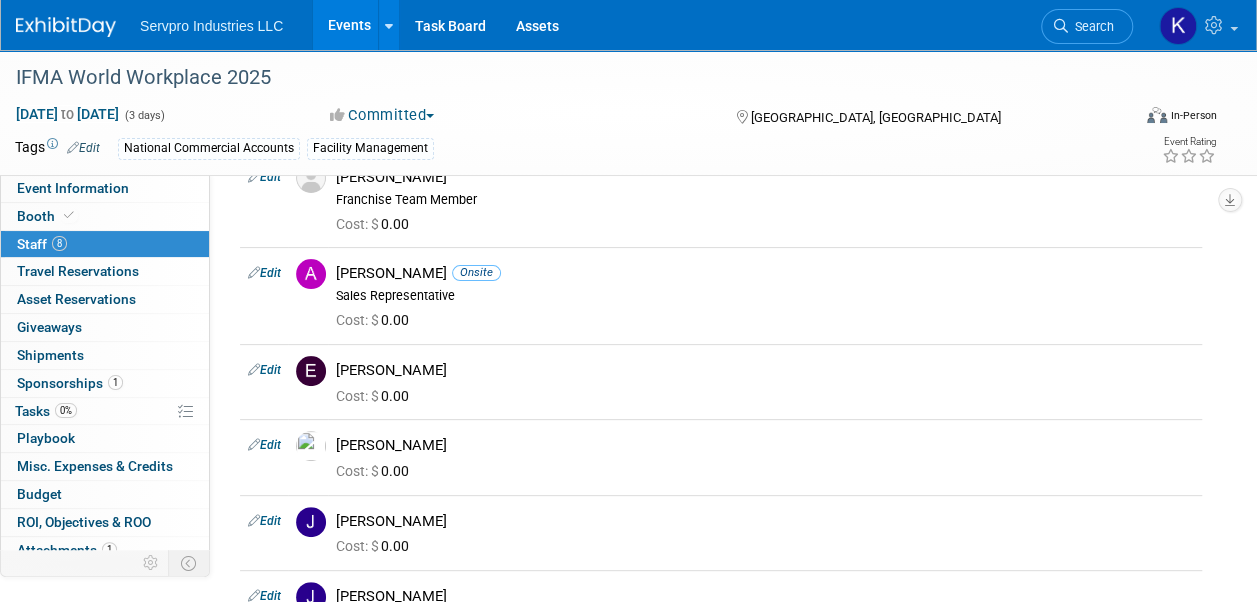 scroll, scrollTop: 118, scrollLeft: 0, axis: vertical 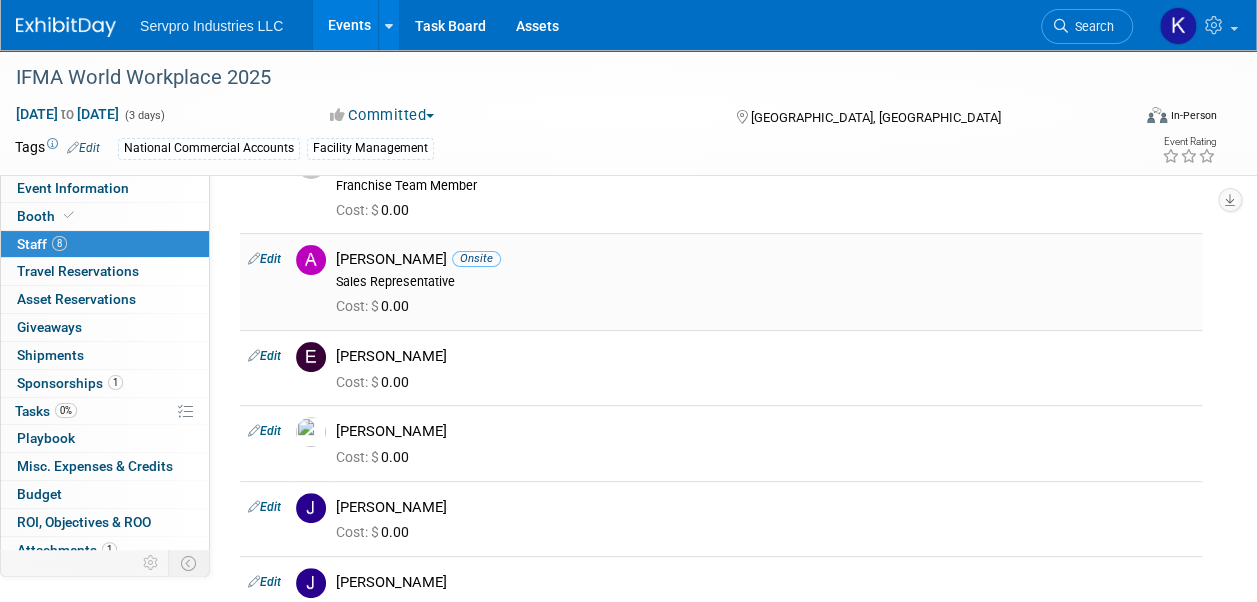 click on "Edit" at bounding box center [264, 259] 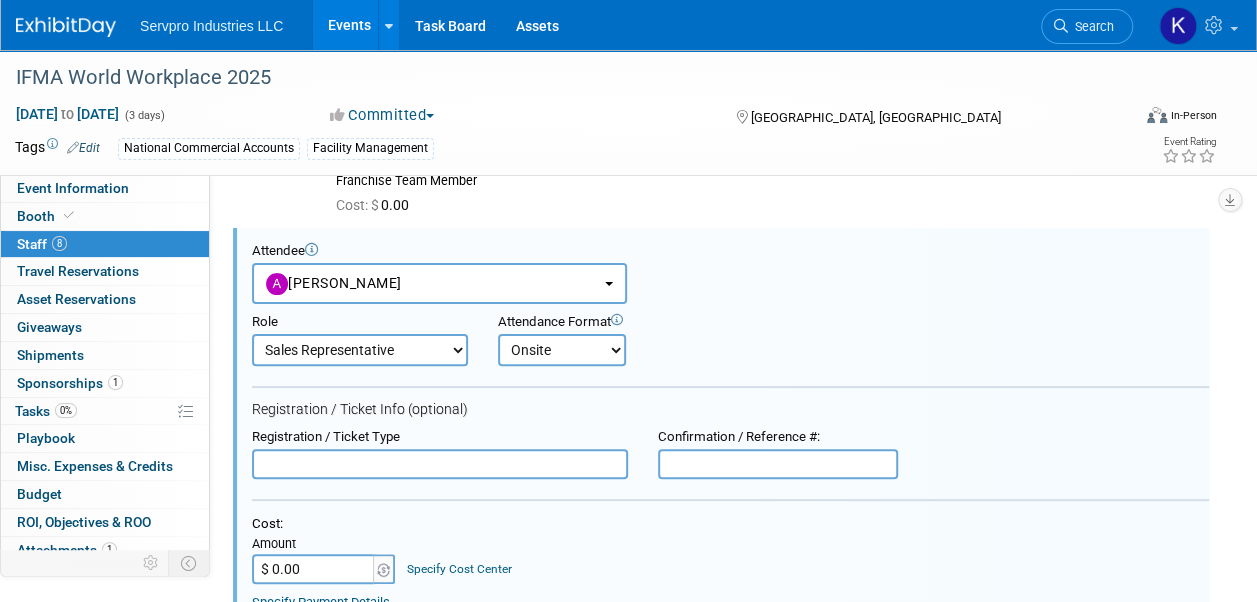 scroll, scrollTop: 0, scrollLeft: 0, axis: both 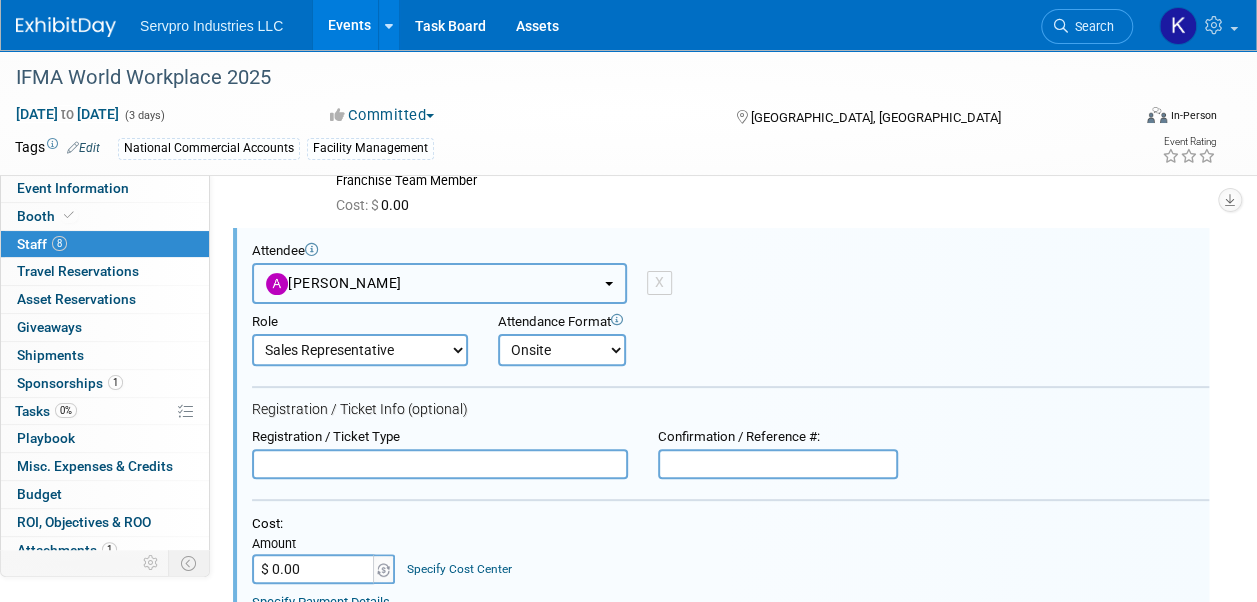 click on "[PERSON_NAME]" at bounding box center [439, 283] 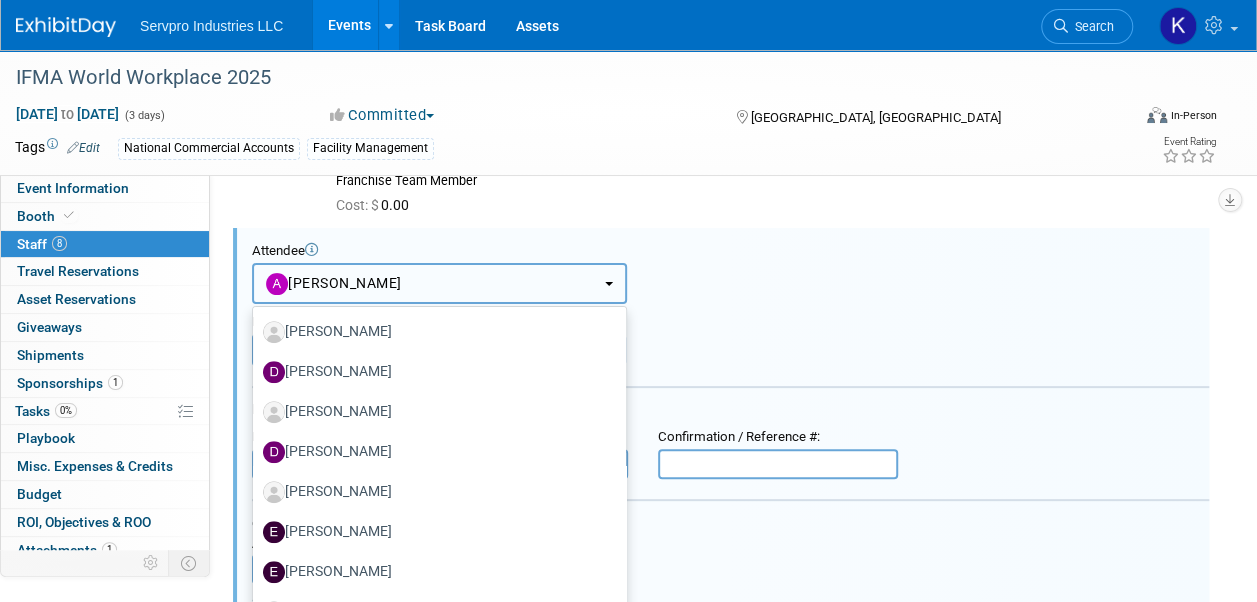 scroll, scrollTop: 638, scrollLeft: 0, axis: vertical 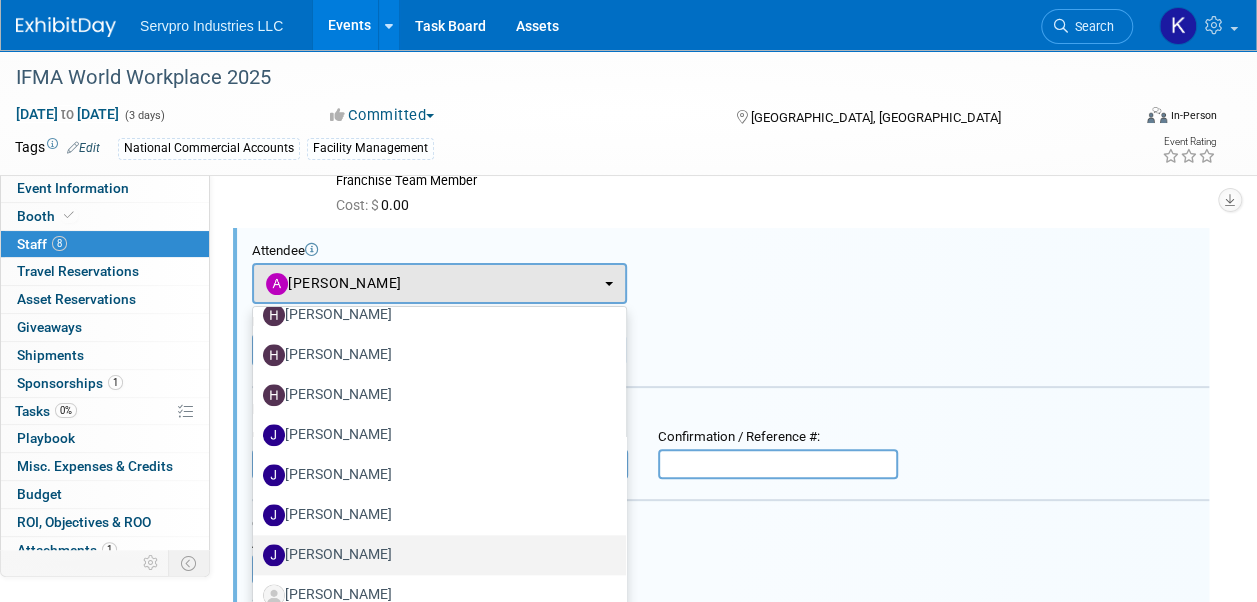 click on "[PERSON_NAME]" at bounding box center (434, 555) 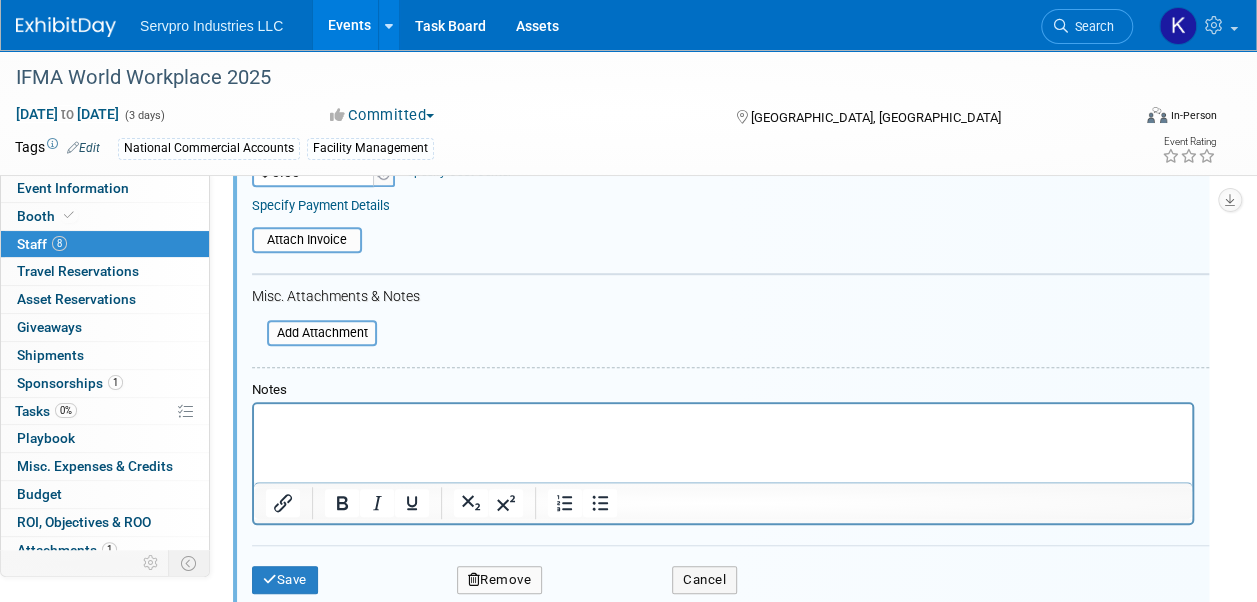 scroll, scrollTop: 637, scrollLeft: 0, axis: vertical 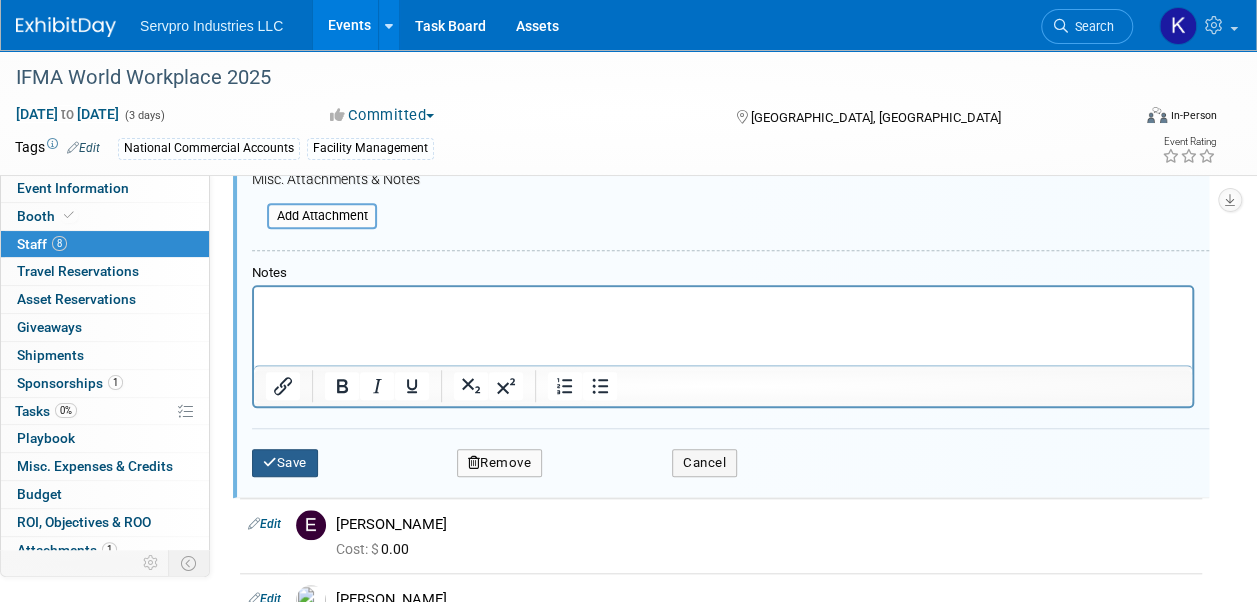 click on "Save" at bounding box center [285, 463] 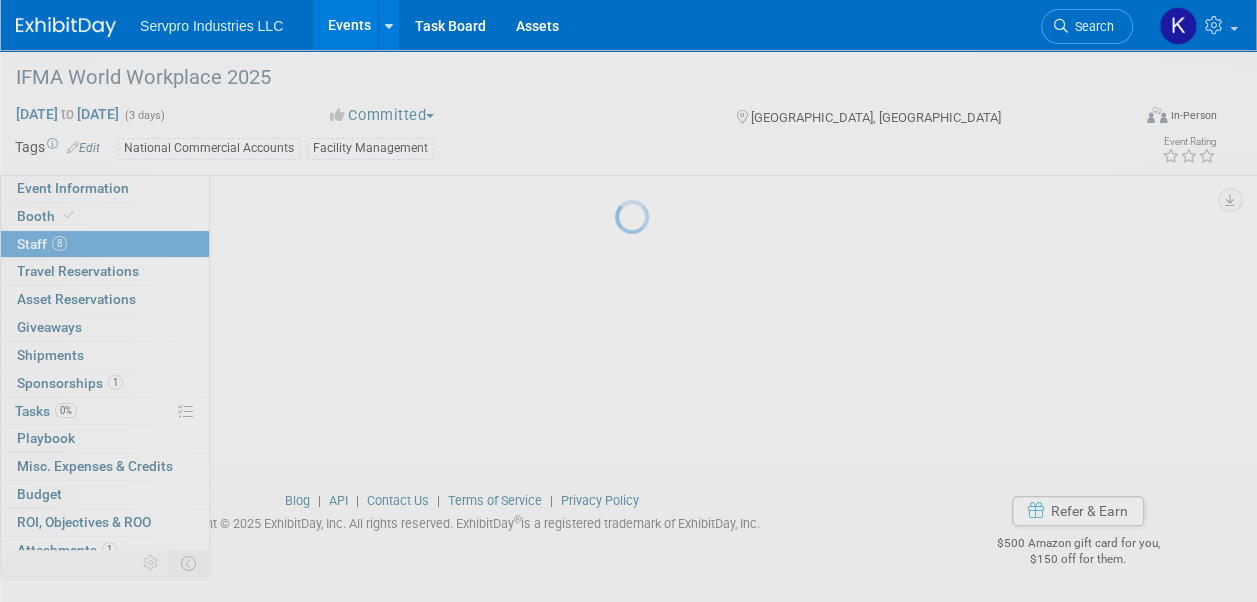 scroll, scrollTop: 552, scrollLeft: 0, axis: vertical 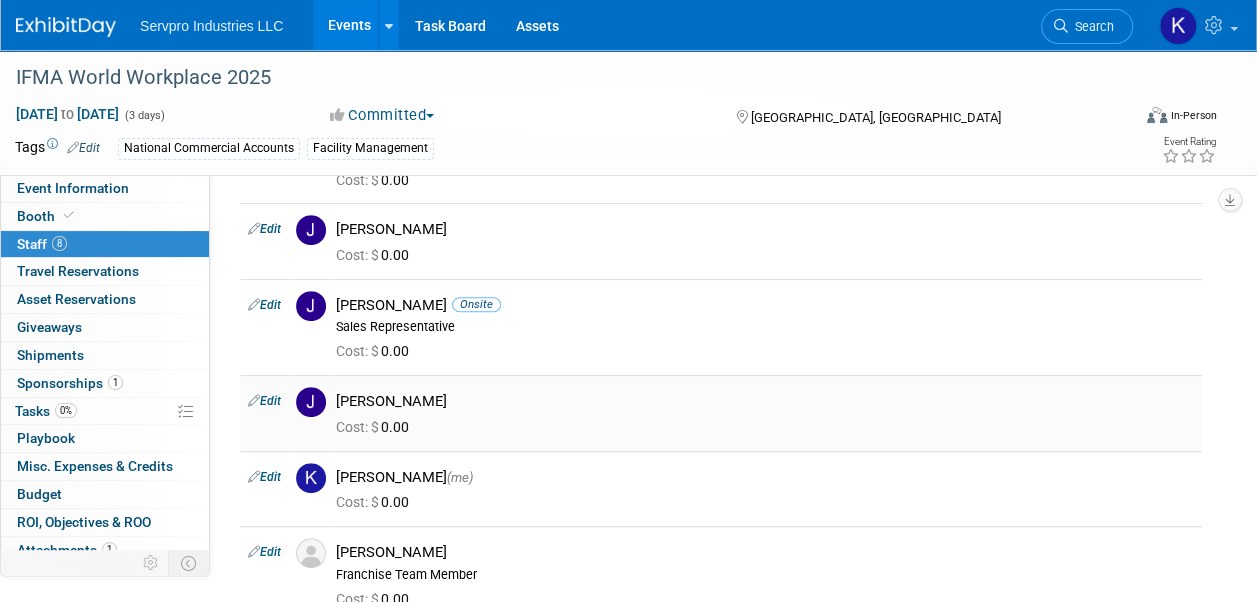 click on "Edit" at bounding box center (264, 401) 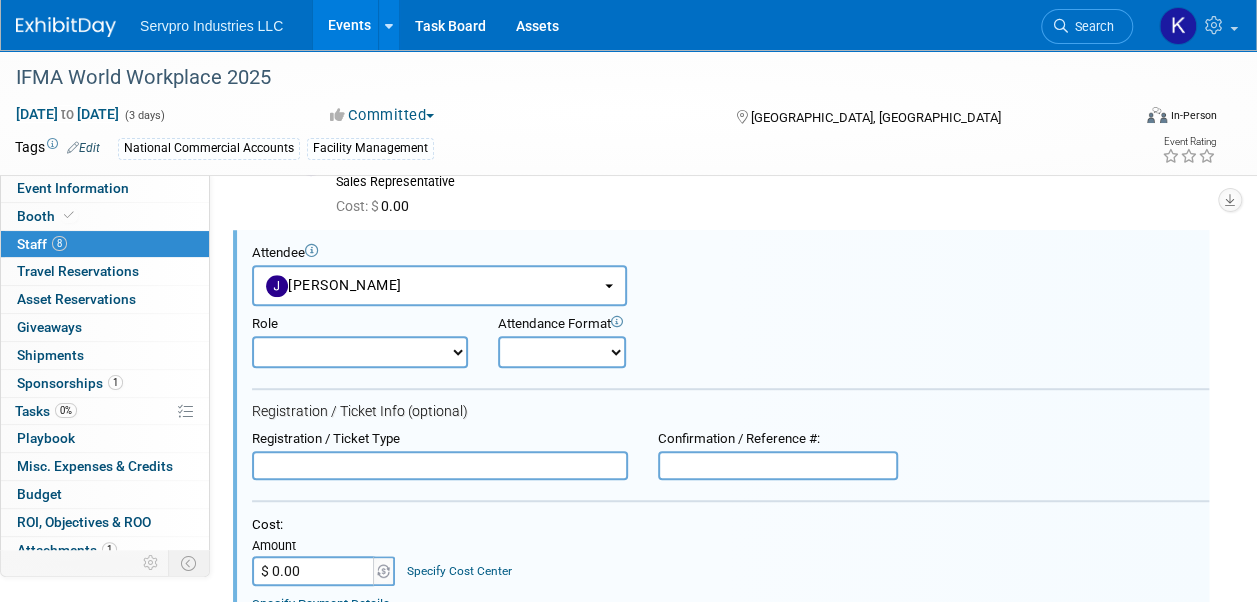 scroll, scrollTop: 0, scrollLeft: 0, axis: both 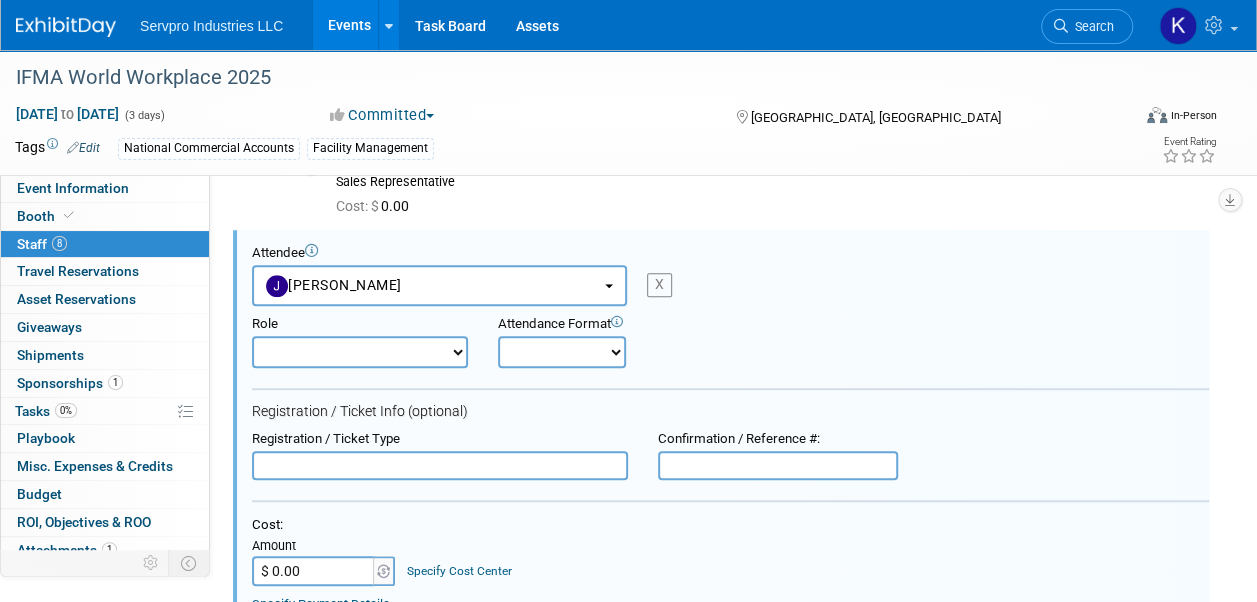 click on "X" at bounding box center [659, 285] 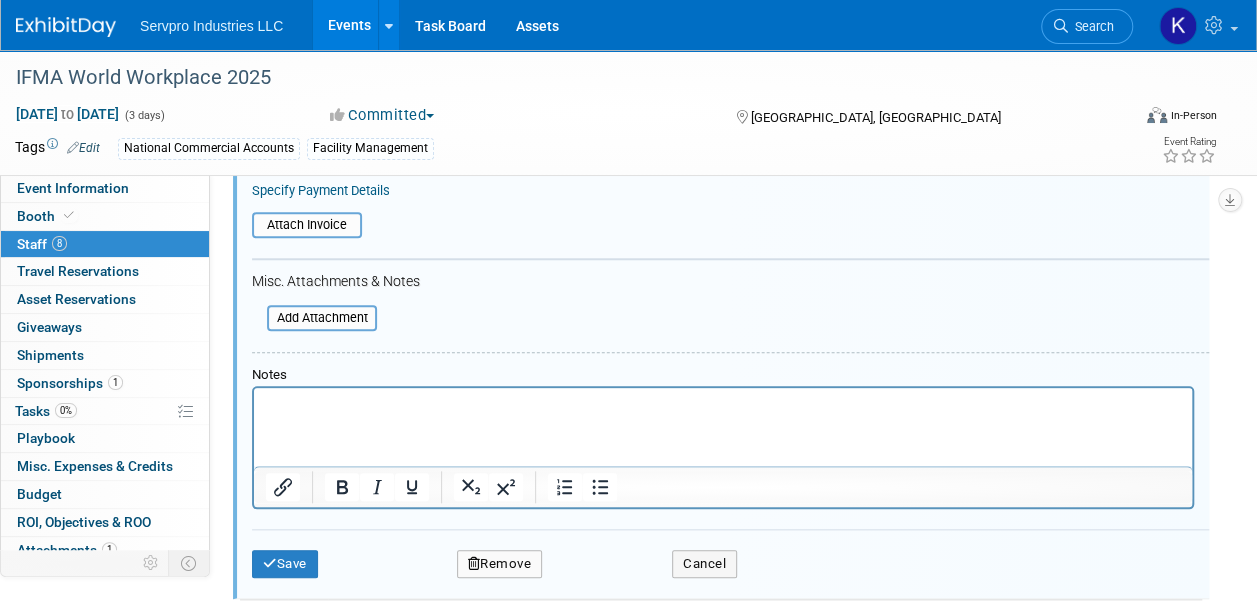 scroll, scrollTop: 800, scrollLeft: 0, axis: vertical 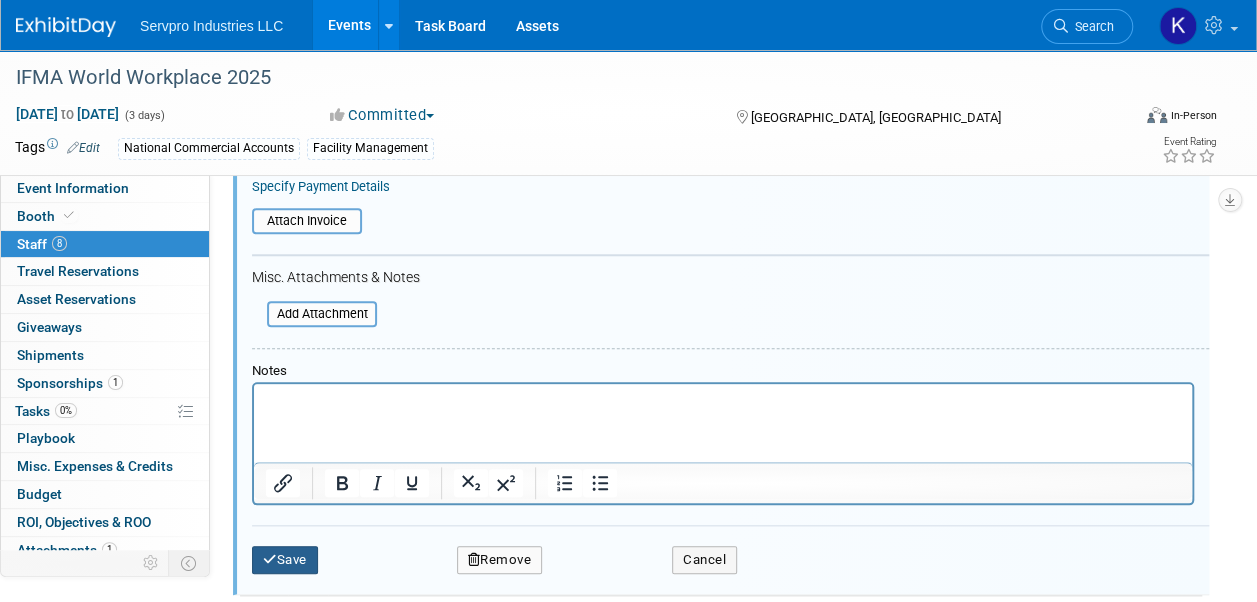 click on "Save" at bounding box center (285, 560) 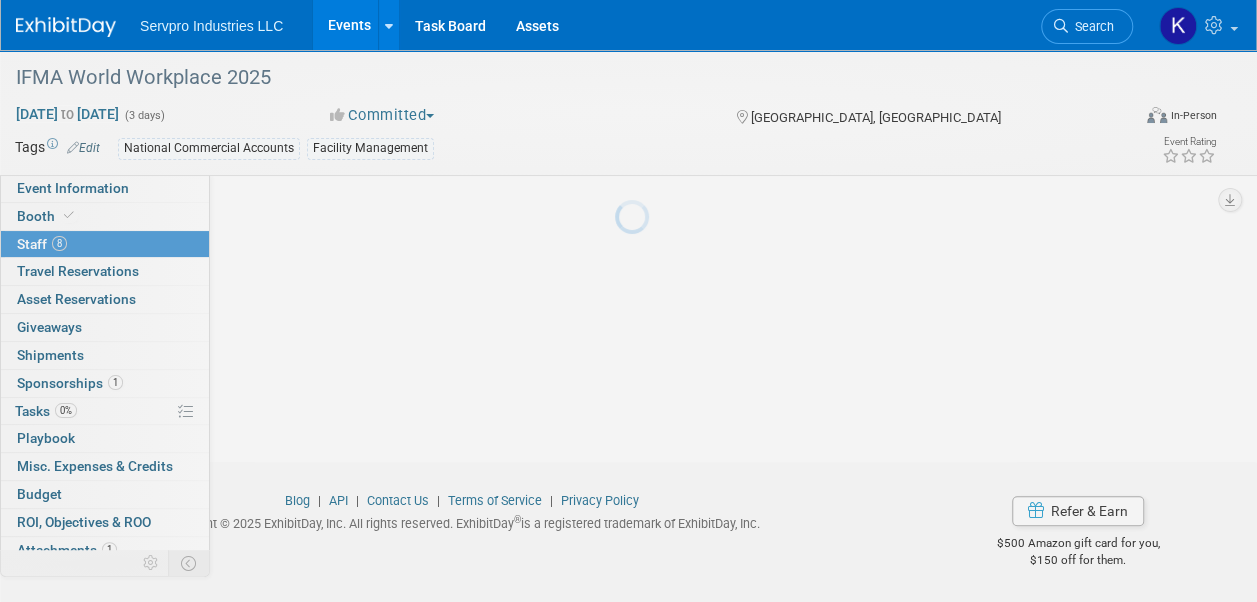 scroll, scrollTop: 532, scrollLeft: 0, axis: vertical 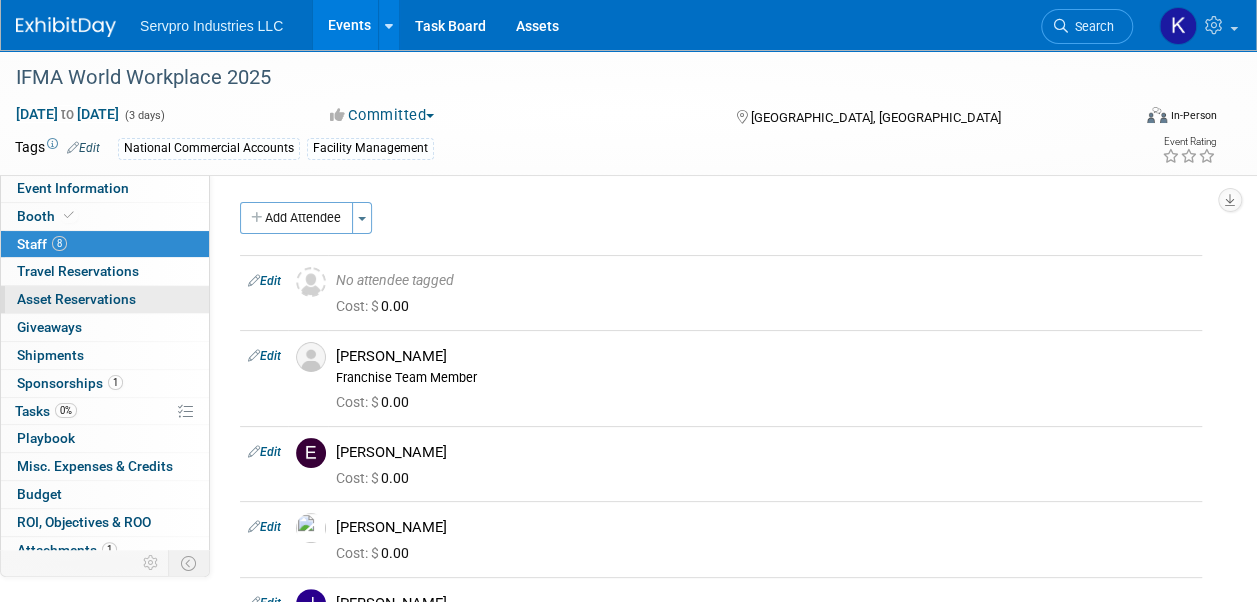 click on "Asset Reservations 0" at bounding box center (76, 299) 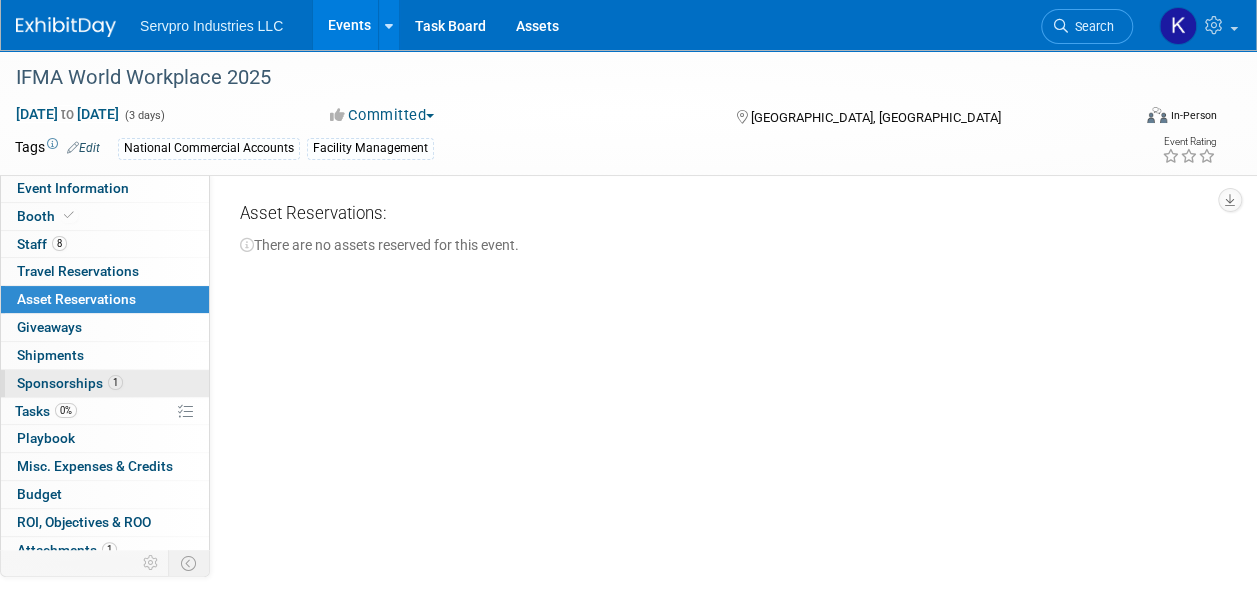 click on "Sponsorships 1" at bounding box center [70, 383] 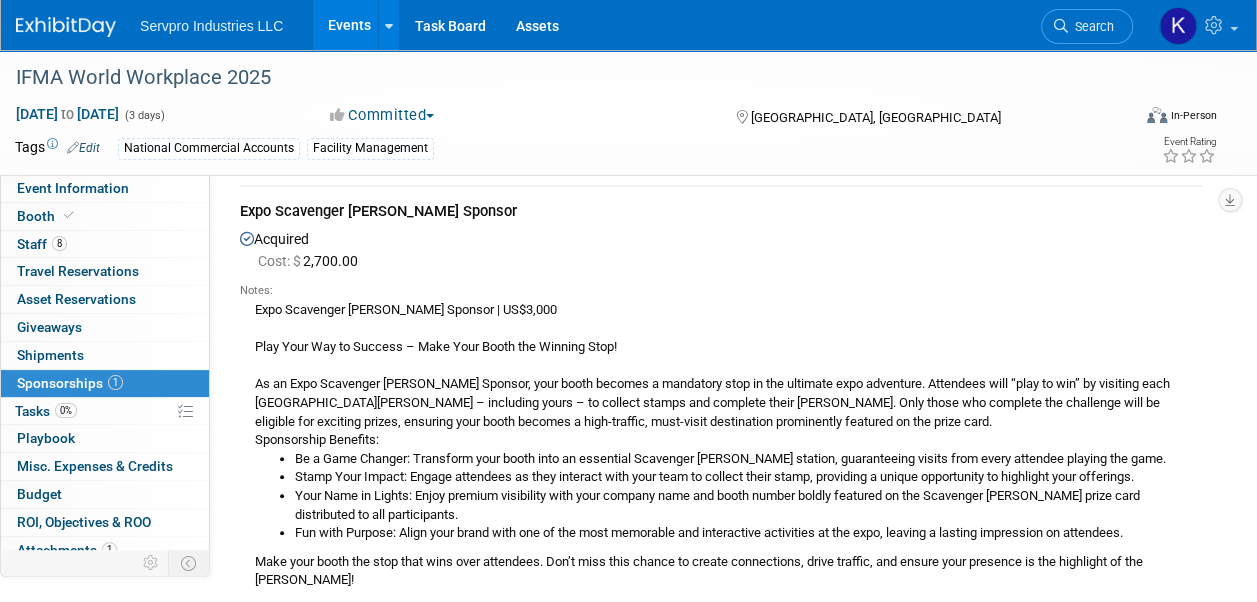 scroll, scrollTop: 0, scrollLeft: 0, axis: both 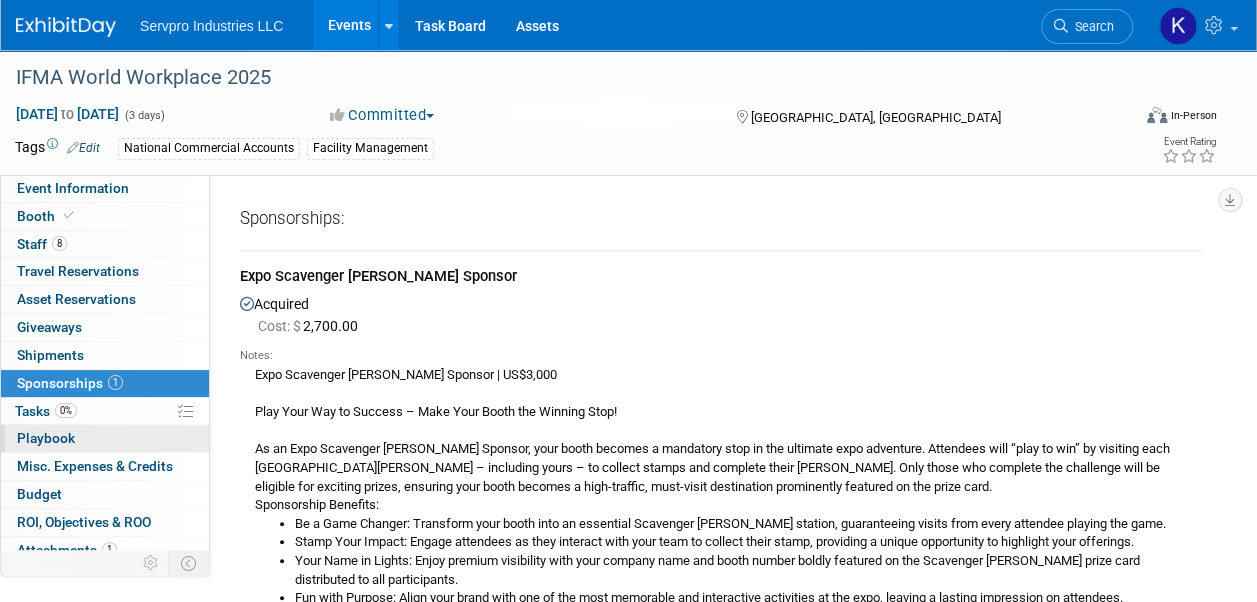 click on "Playbook 0" at bounding box center (46, 438) 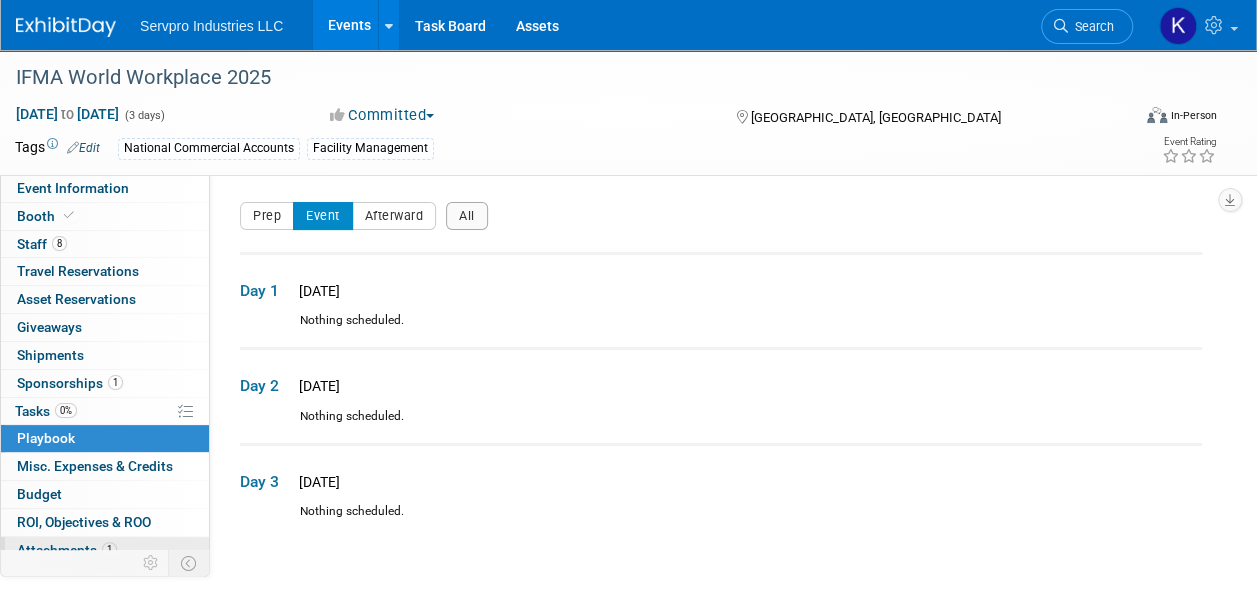 click on "Attachments 1" at bounding box center (67, 550) 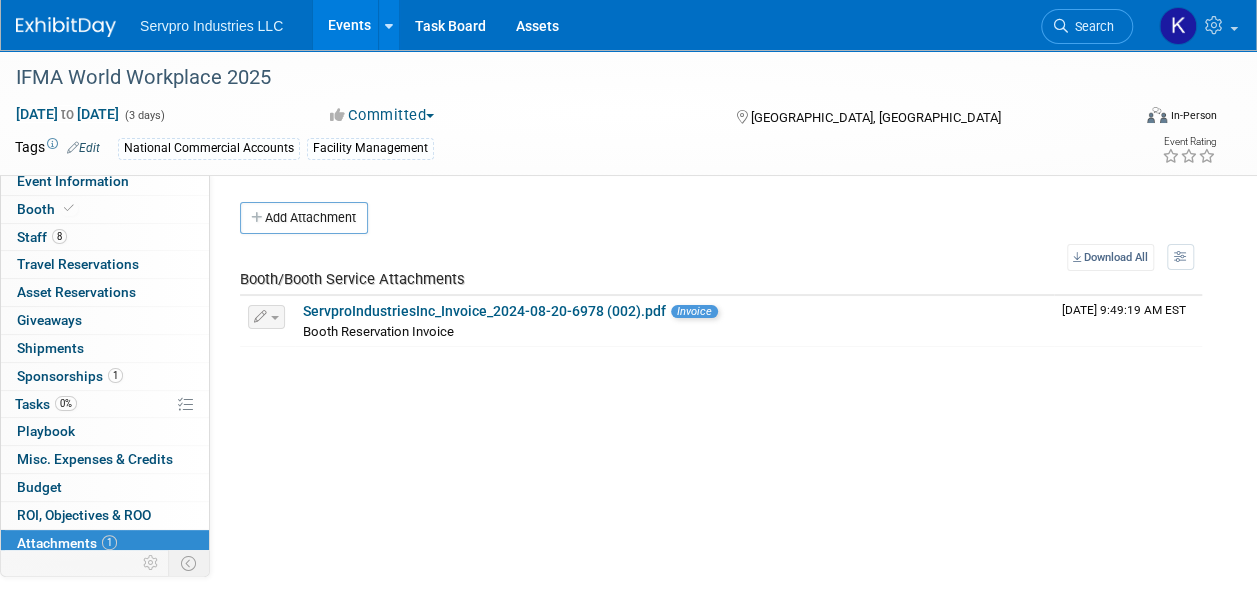 scroll, scrollTop: 0, scrollLeft: 0, axis: both 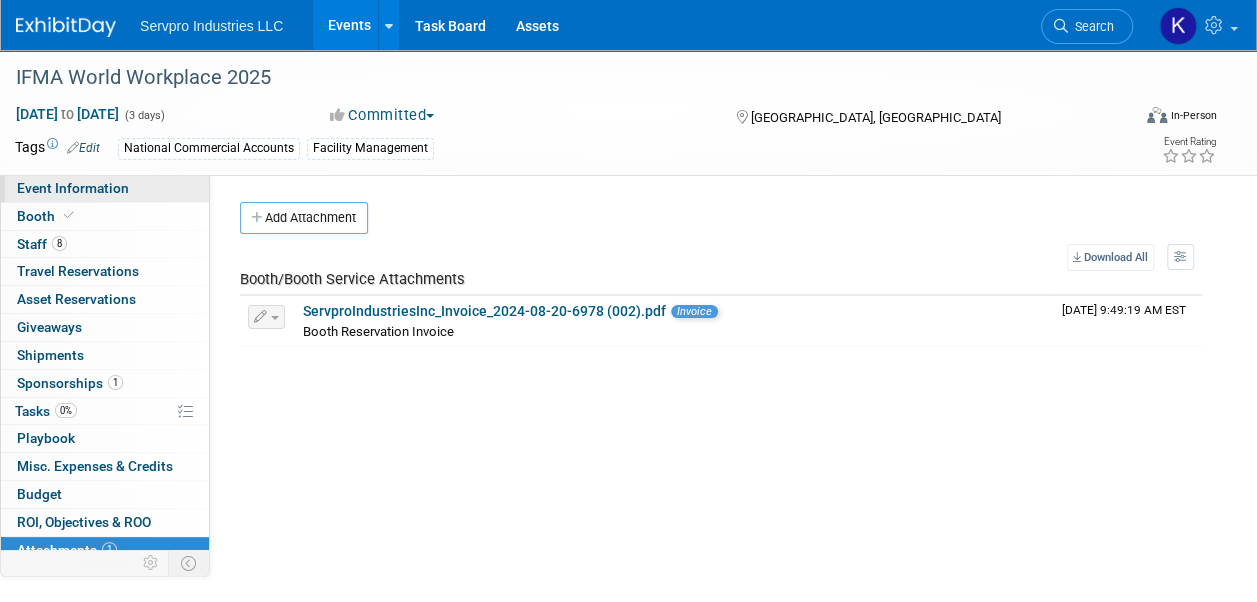click on "Event Information" at bounding box center (73, 188) 